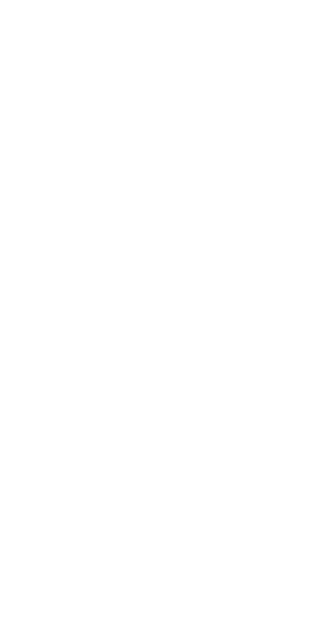 scroll, scrollTop: 0, scrollLeft: 0, axis: both 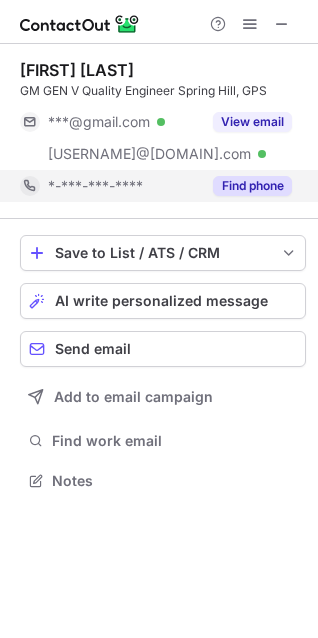 click on "Find phone" at bounding box center [252, 186] 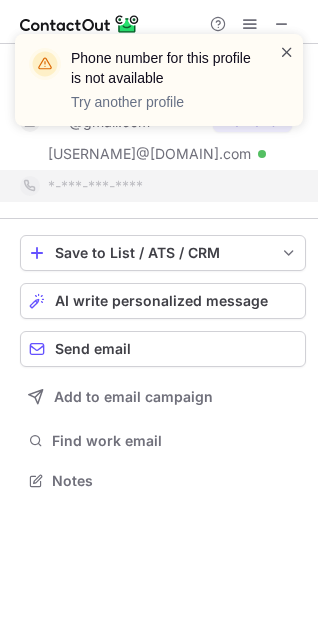 click at bounding box center (287, 52) 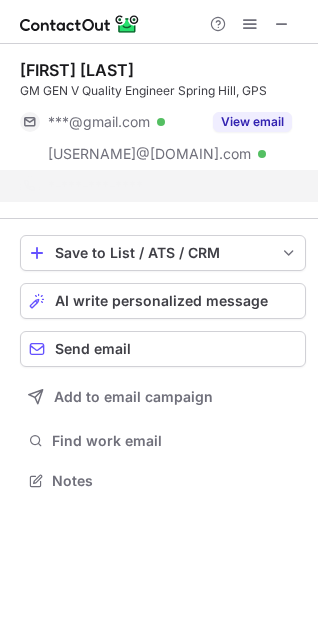 click on "Phone number for this profile is not available Try another profile" at bounding box center (159, 80) 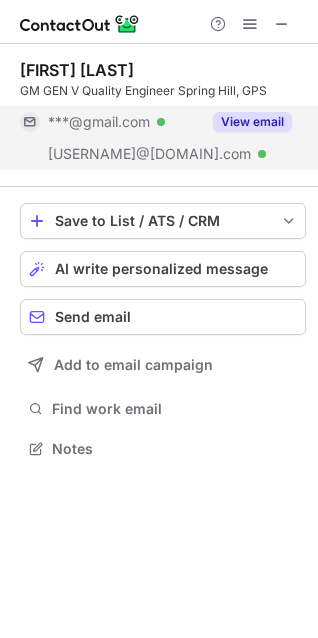 scroll, scrollTop: 442, scrollLeft: 318, axis: both 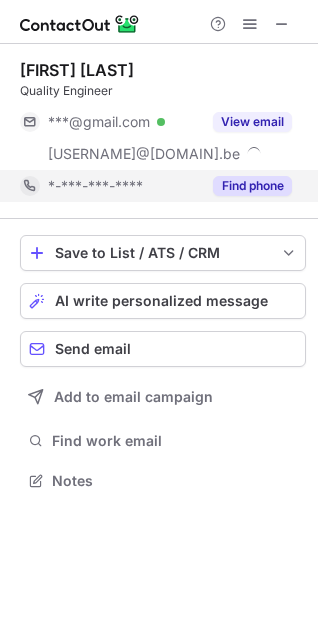 click on "Find phone" at bounding box center [252, 186] 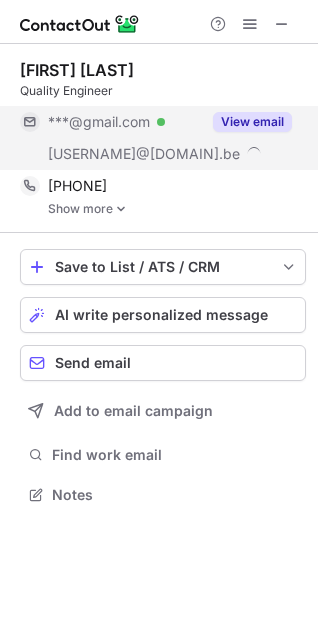 click on "View email" at bounding box center (252, 122) 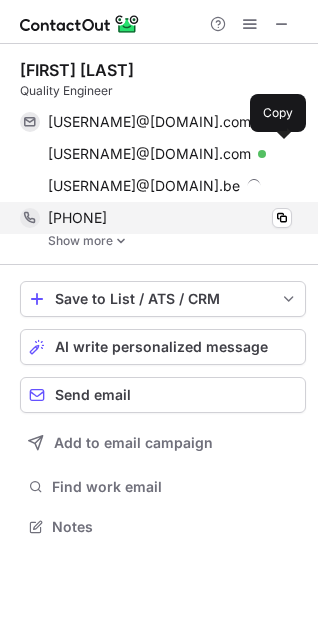 scroll, scrollTop: 10, scrollLeft: 10, axis: both 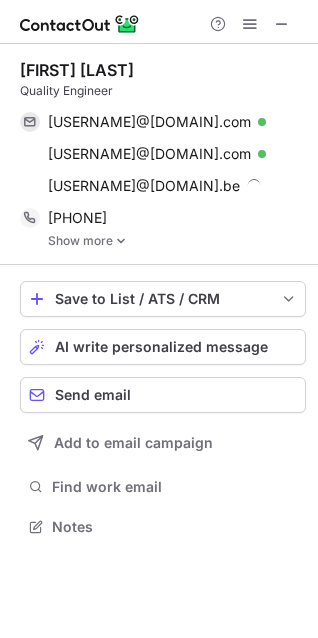 click on "Show more" at bounding box center [177, 241] 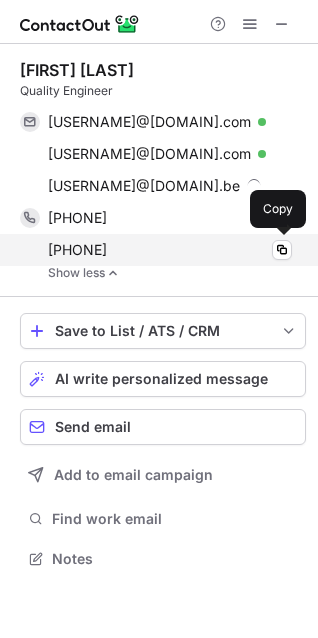 scroll, scrollTop: 10, scrollLeft: 10, axis: both 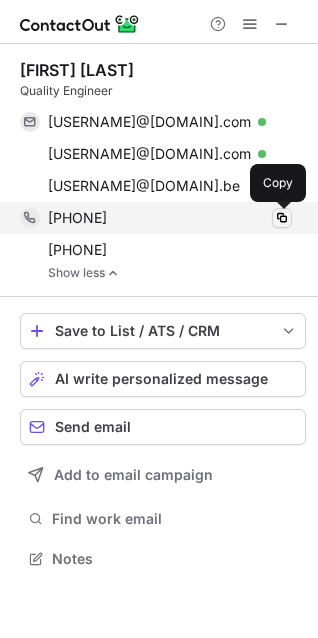 click at bounding box center [282, 218] 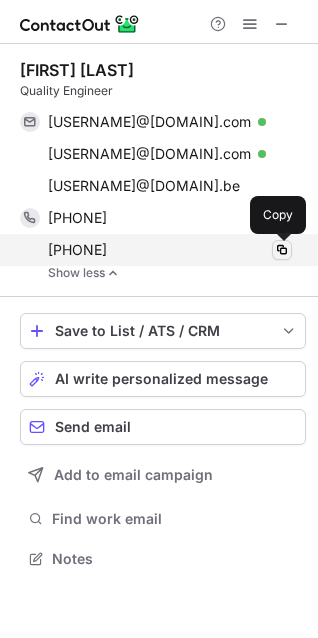 click at bounding box center [282, 250] 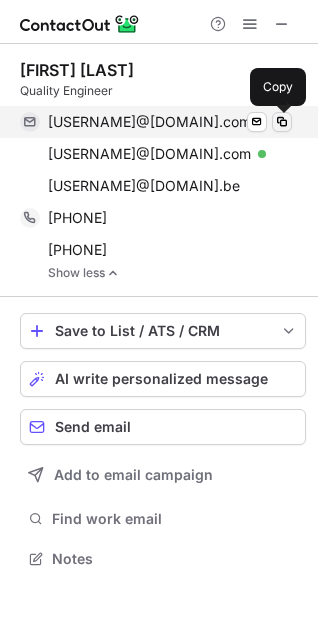 click at bounding box center (282, 122) 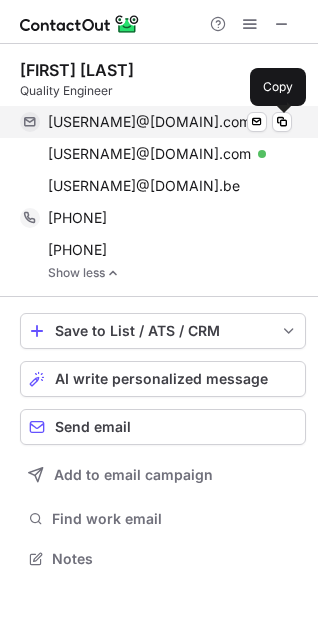 type 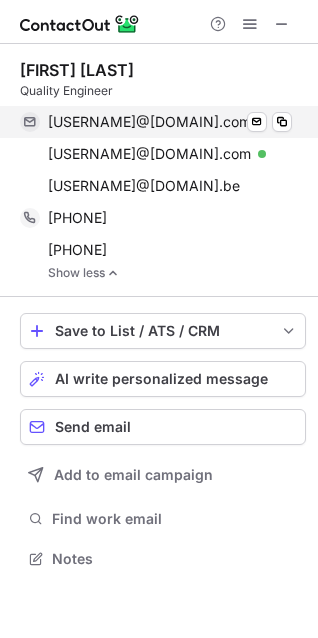 scroll, scrollTop: 442, scrollLeft: 318, axis: both 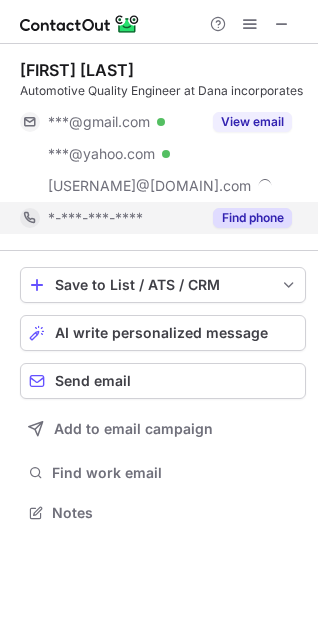click on "Find phone" at bounding box center (252, 218) 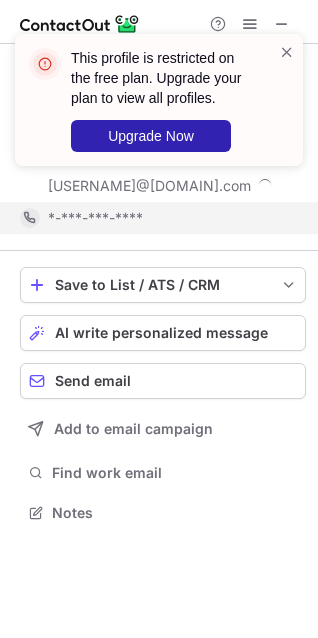 click on "This profile is restricted on the free plan. Upgrade your plan to view all profiles. Upgrade Now" at bounding box center [159, 108] 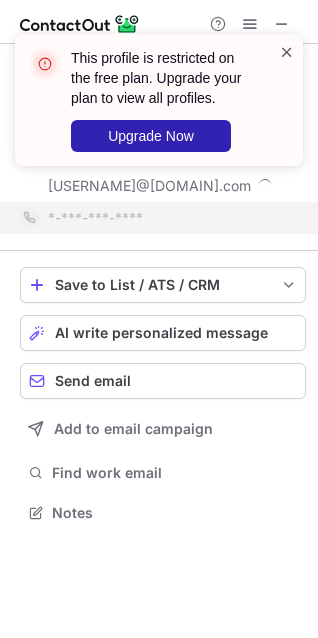 click at bounding box center [287, 52] 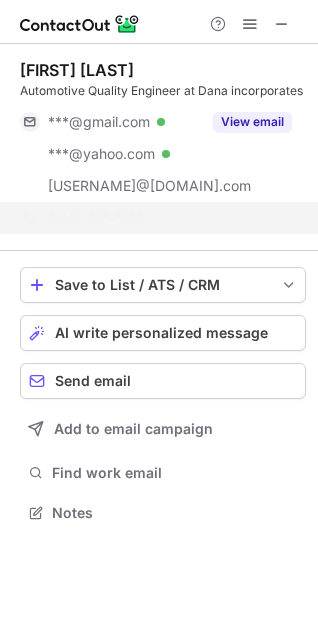 click on "This profile is restricted on the free plan. Upgrade your plan to view all profiles. Upgrade Now" at bounding box center [163, 100] 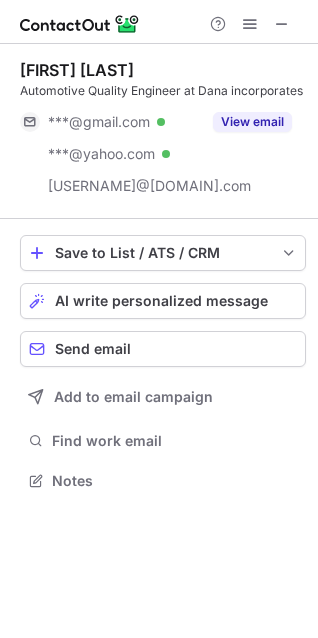scroll, scrollTop: 466, scrollLeft: 318, axis: both 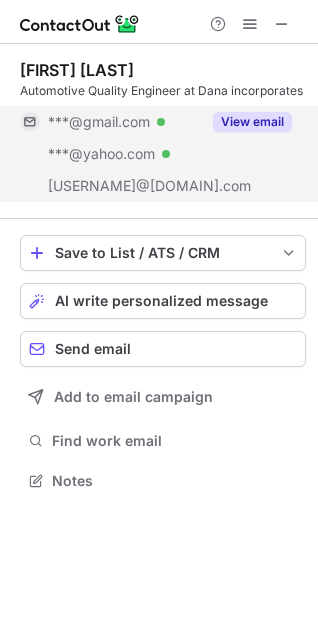 click on "View email" at bounding box center [252, 122] 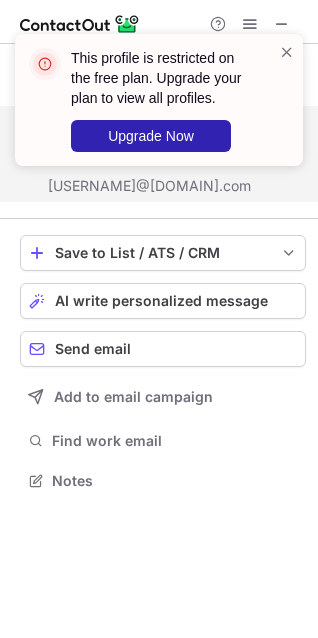 scroll, scrollTop: 442, scrollLeft: 318, axis: both 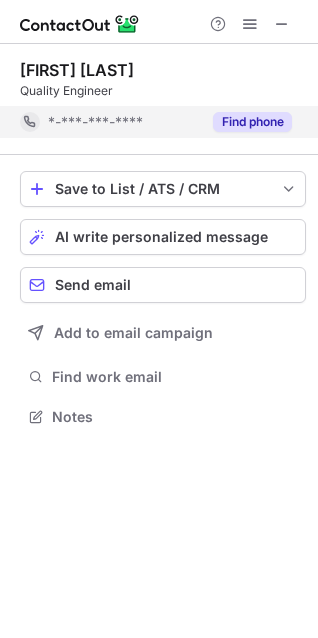 click on "Find phone" at bounding box center [252, 122] 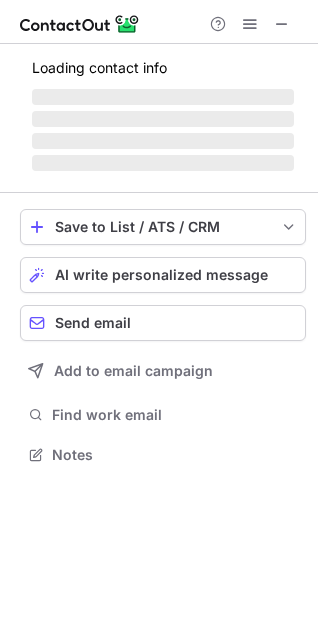 scroll, scrollTop: 434, scrollLeft: 318, axis: both 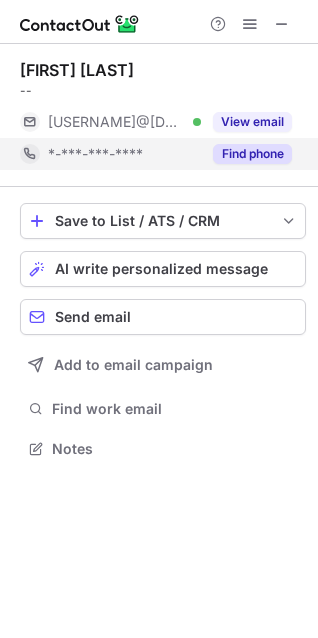 click on "Find phone" at bounding box center (252, 154) 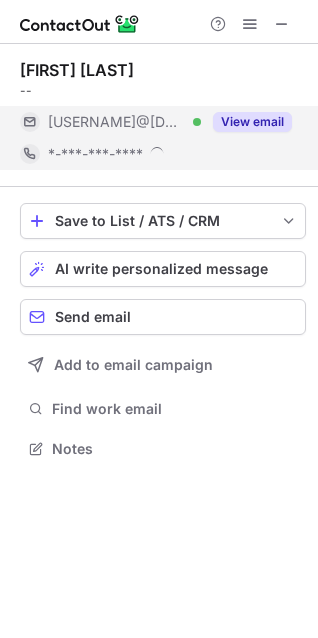 click on "Savannah Briggs -- ***@magna.com Verified View email *-***-***-**** Save to List / ATS / CRM List Select Lever Connect Greenhouse Connect Salesforce Connect Hubspot Connect Bullhorn Connect Zapier (100+ Applications) Connect Request a new integration AI write personalized message Send email Add to email campaign Find work email Notes" at bounding box center (159, 319) 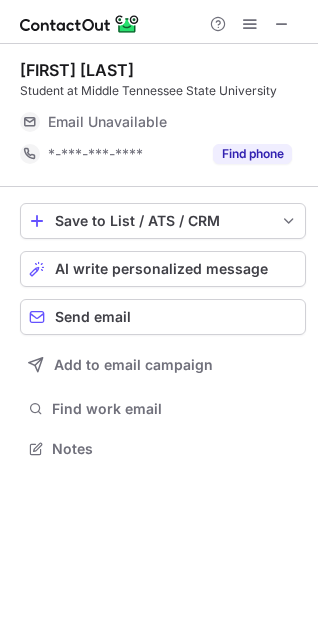 scroll, scrollTop: 434, scrollLeft: 318, axis: both 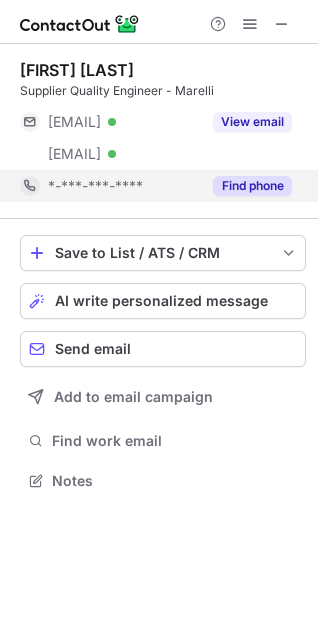 click on "Find phone" at bounding box center [252, 186] 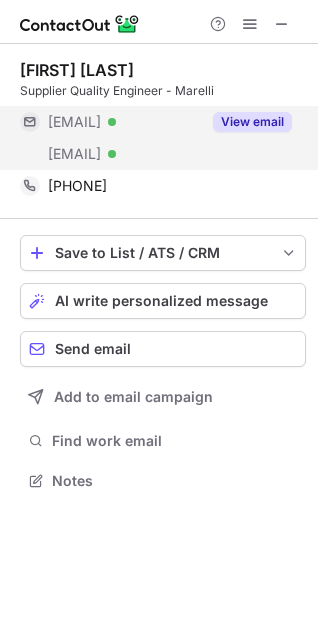 click on "View email" at bounding box center [252, 122] 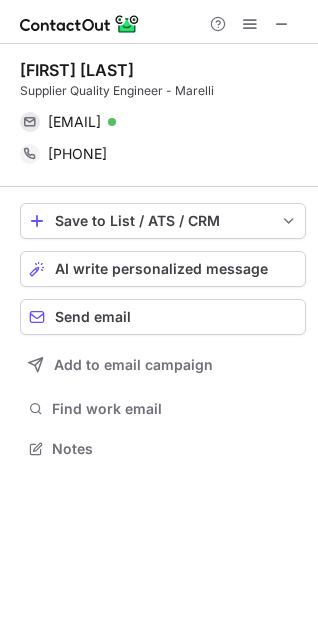scroll, scrollTop: 434, scrollLeft: 318, axis: both 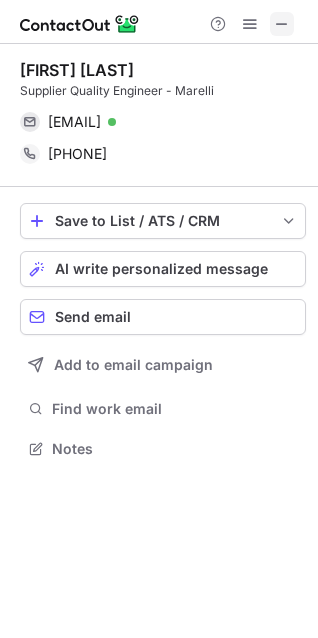 click at bounding box center (282, 24) 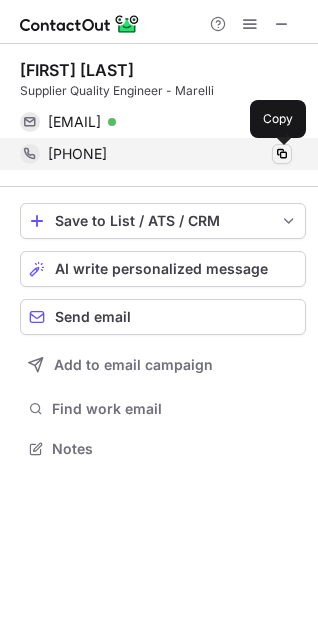 click at bounding box center [282, 154] 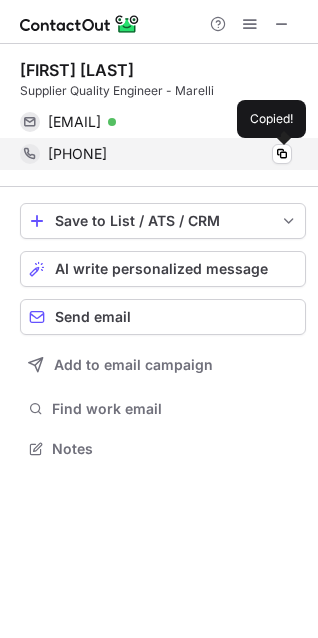 type 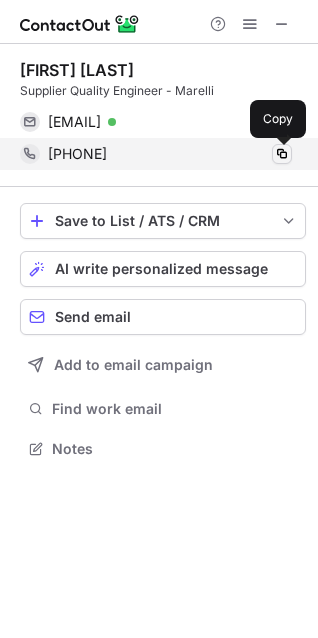 click at bounding box center [282, 154] 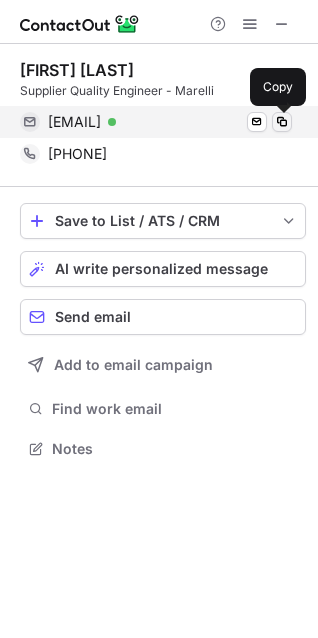 click at bounding box center (282, 122) 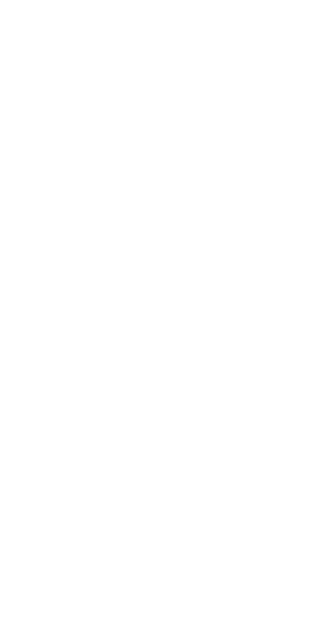 scroll, scrollTop: 0, scrollLeft: 0, axis: both 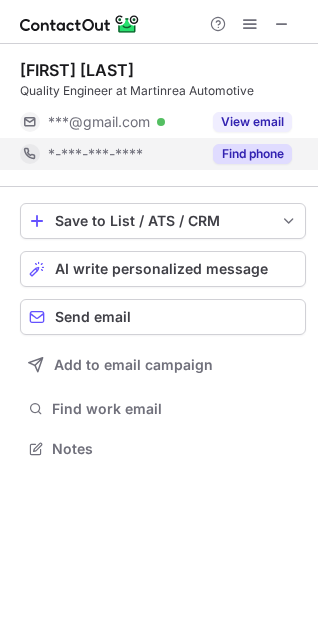 click on "Find phone" at bounding box center (252, 154) 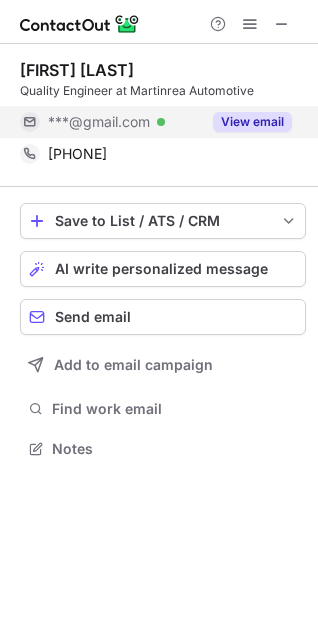 click on "View email" at bounding box center (252, 122) 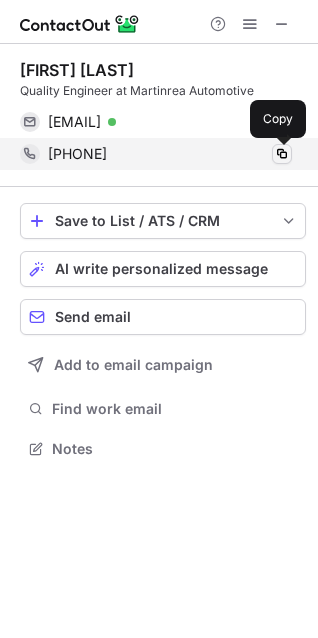 click at bounding box center [282, 154] 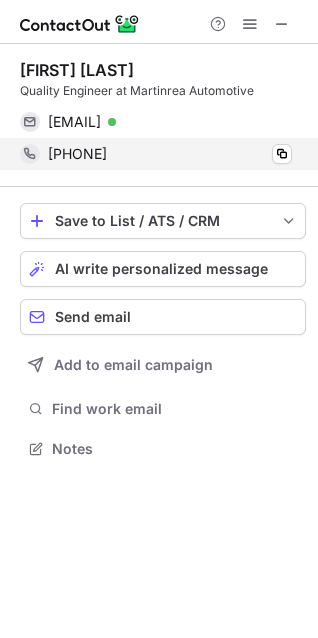 scroll, scrollTop: 434, scrollLeft: 318, axis: both 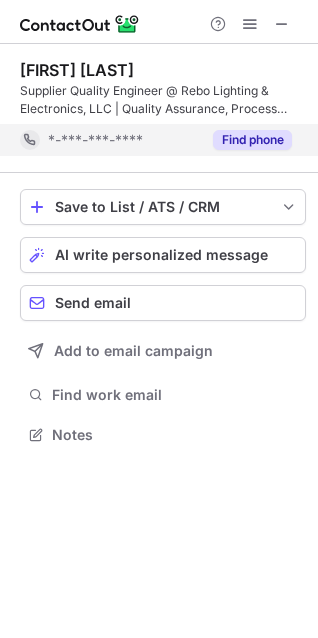 click on "Find phone" at bounding box center (252, 140) 